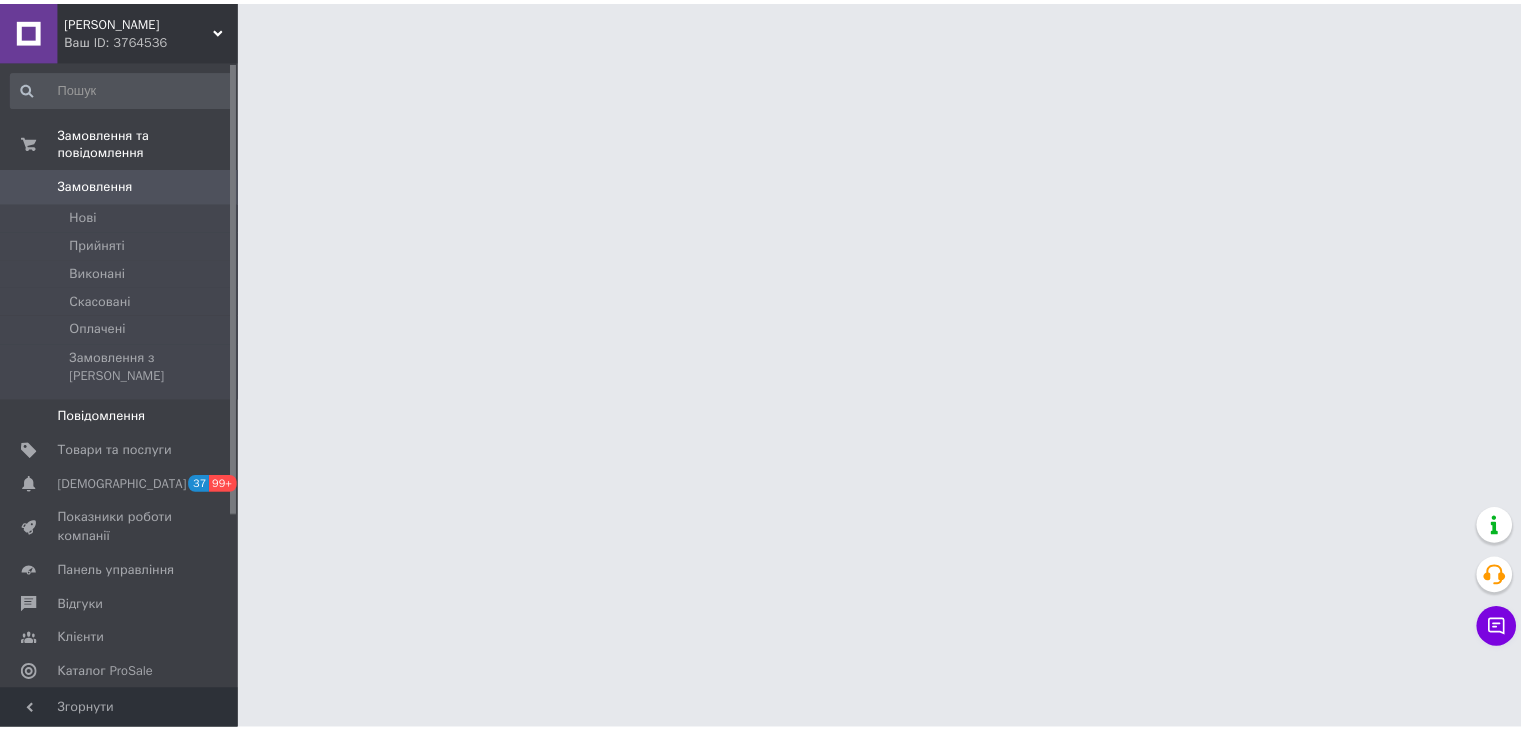 scroll, scrollTop: 0, scrollLeft: 0, axis: both 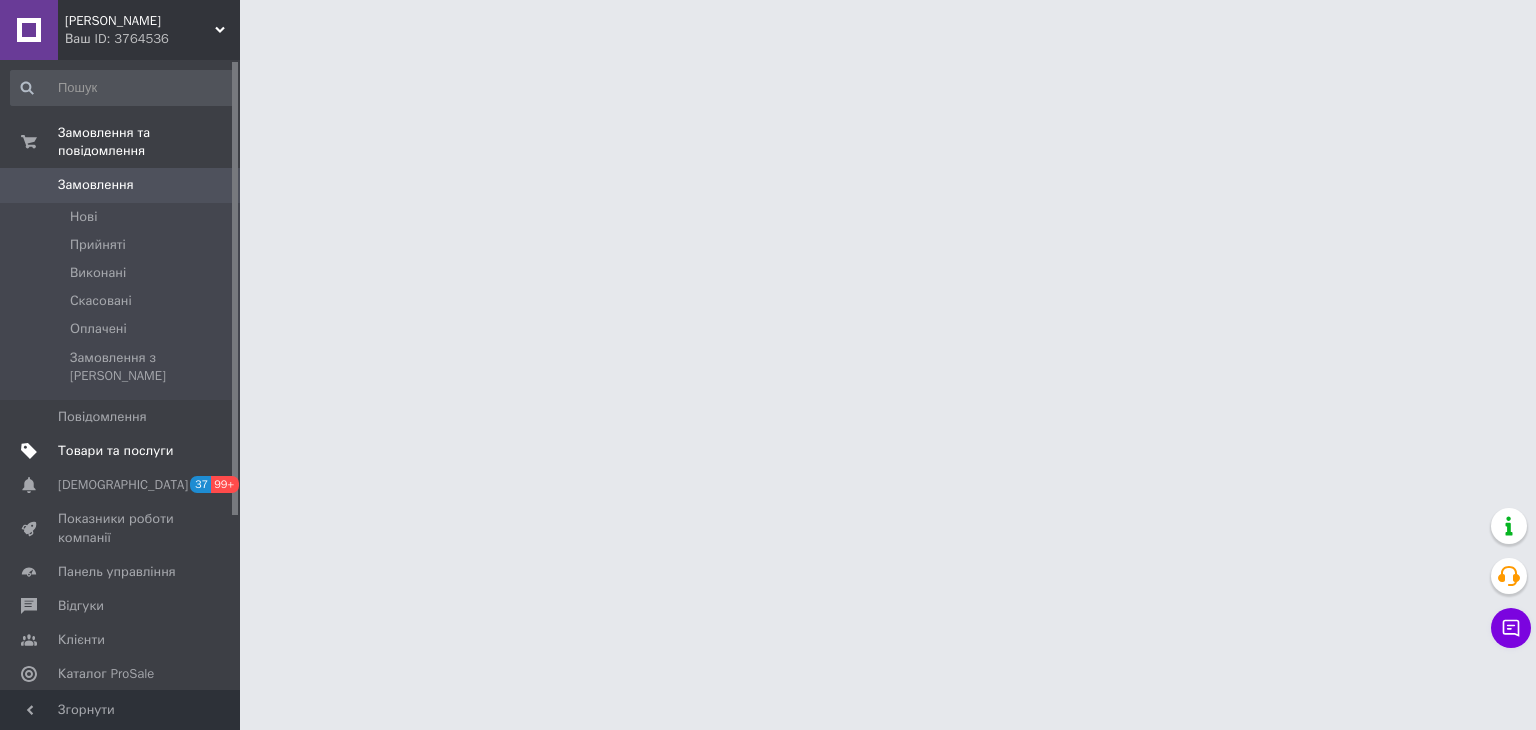 click on "Товари та послуги" at bounding box center [115, 451] 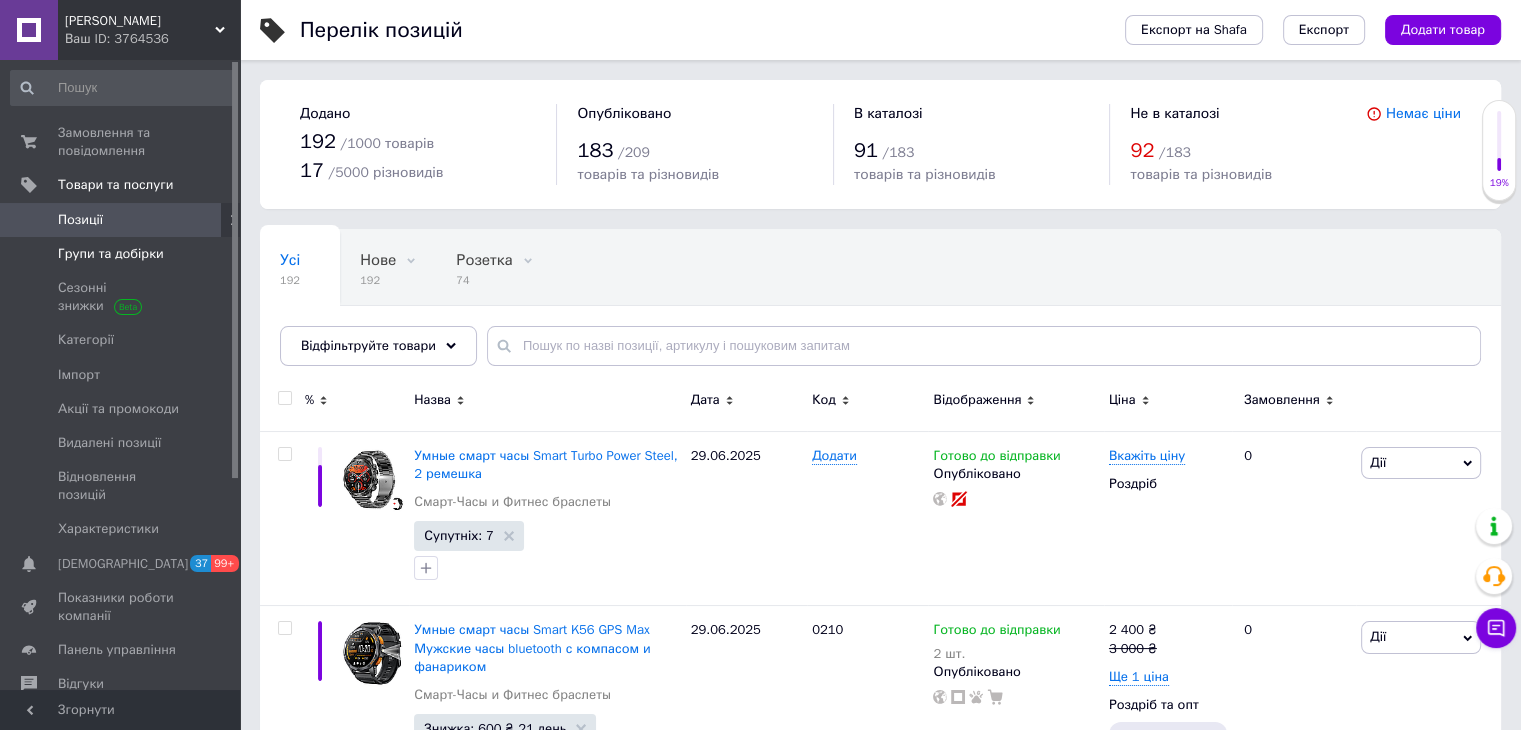 click on "Групи та добірки" at bounding box center [121, 254] 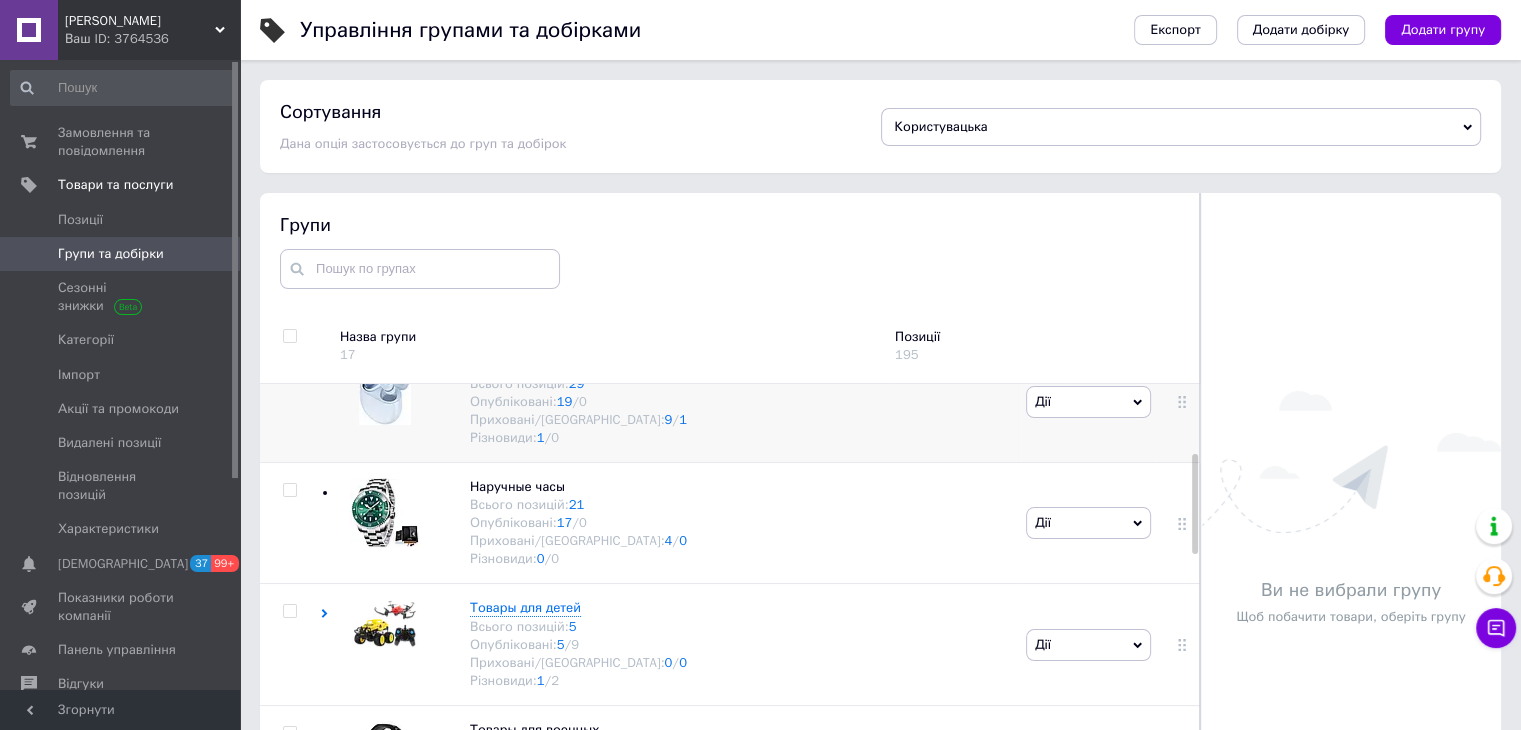 scroll, scrollTop: 300, scrollLeft: 0, axis: vertical 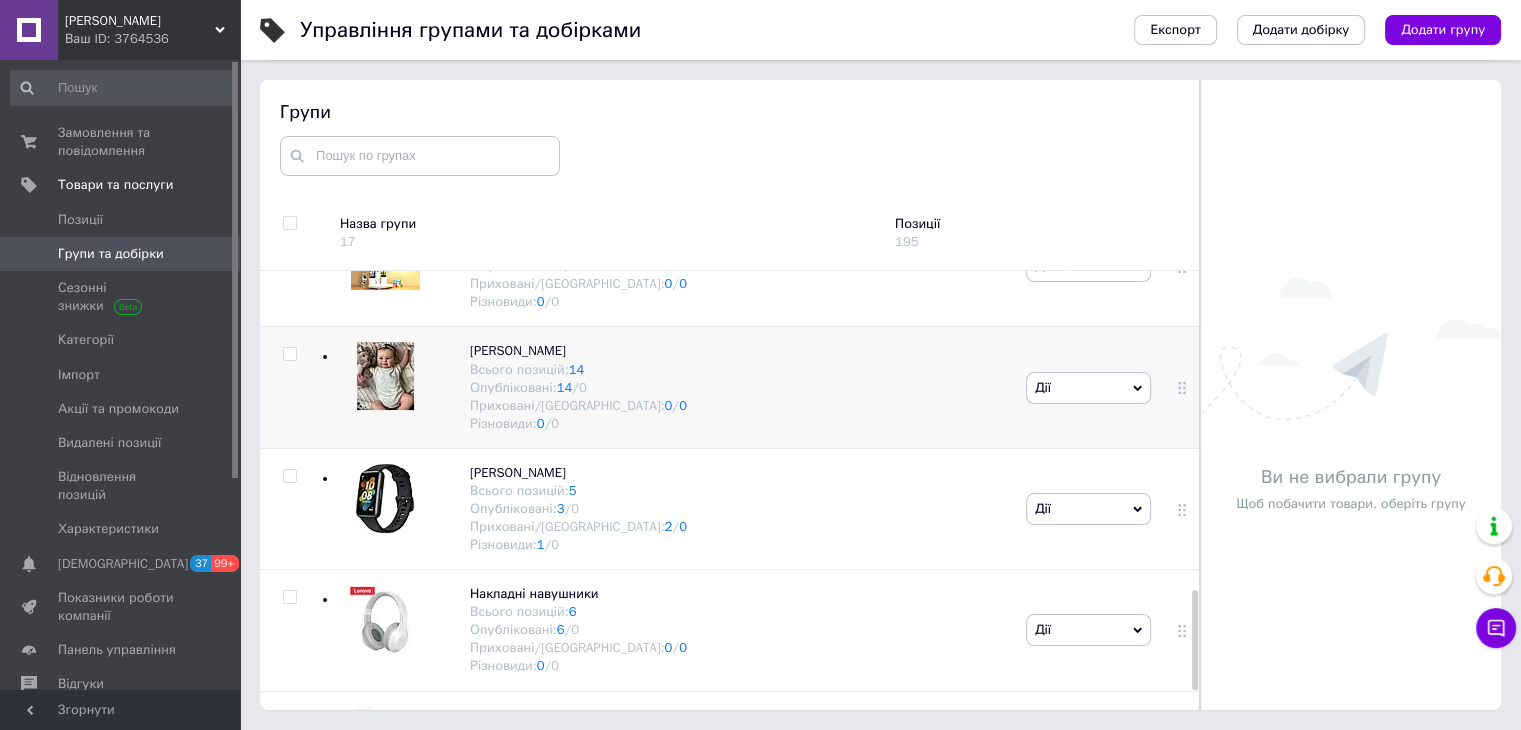 click on "[PERSON_NAME] Всього позицій:  14 Опубліковані:  14  /  0 Приховані/Видалені:  0  /  0 Різновиди:  0  /  0" at bounding box center (670, 387) 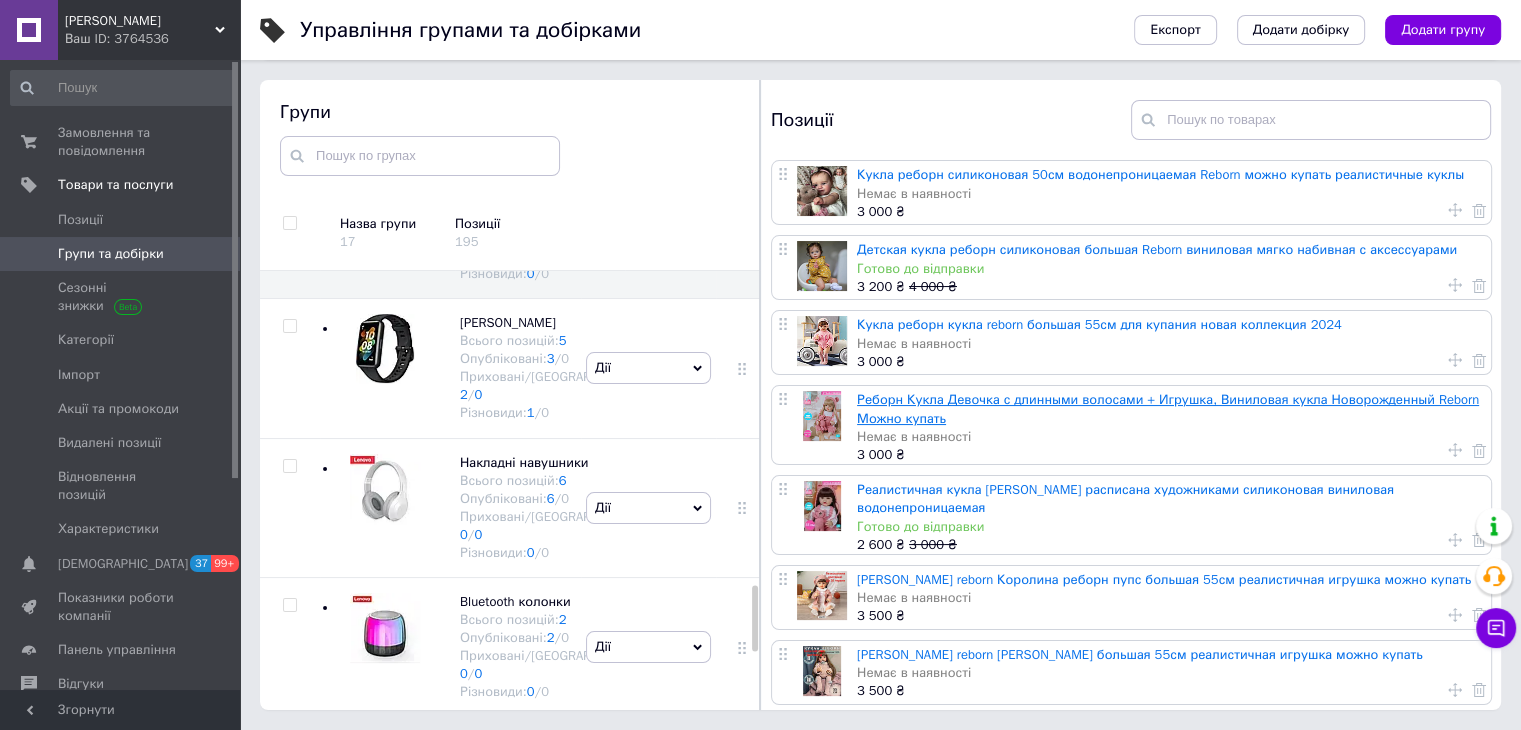 click on "Реборн Кукла Девочка с длинными волосами + Игрушка, Виниловая кукла Новорожденный Reborn Можно купать" at bounding box center [1168, 408] 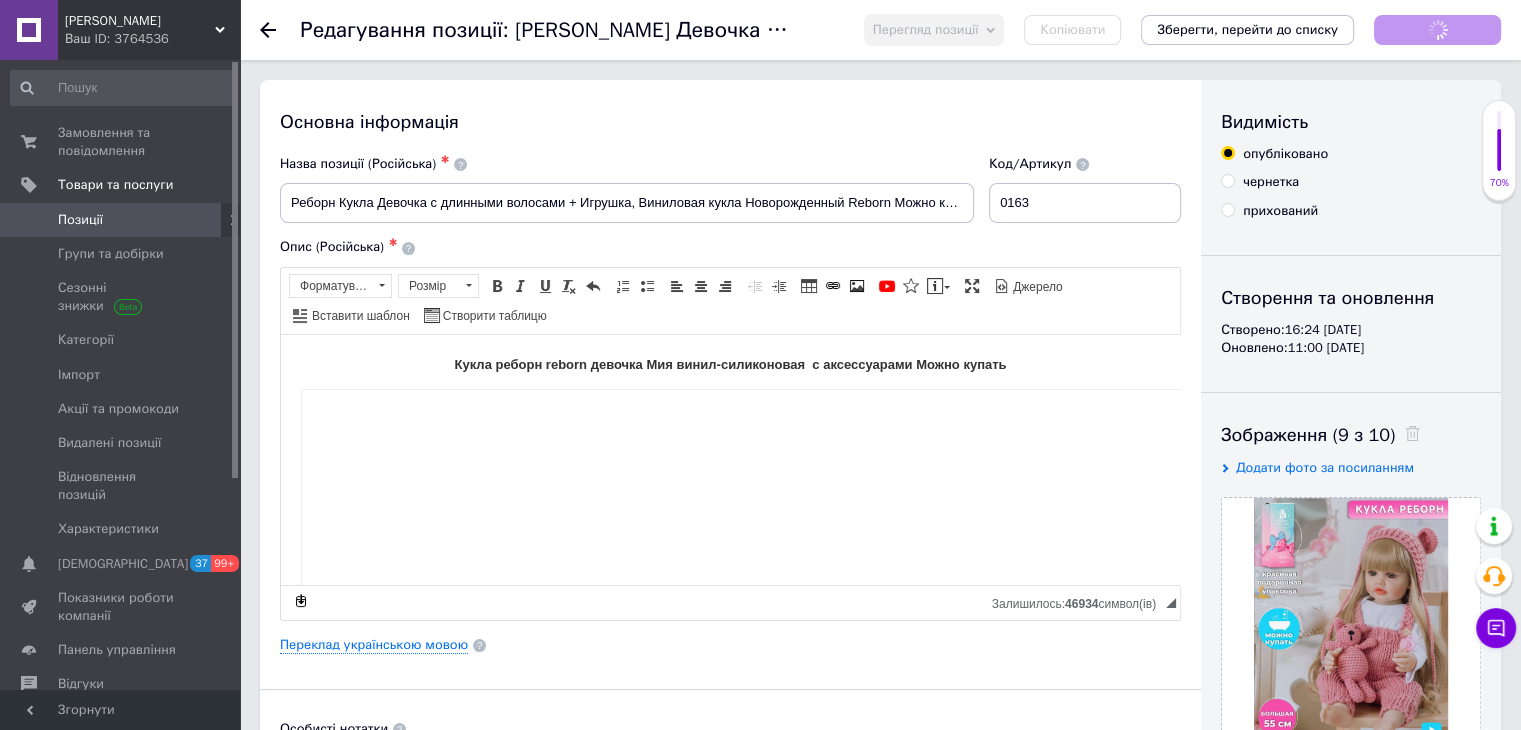 scroll, scrollTop: 0, scrollLeft: 0, axis: both 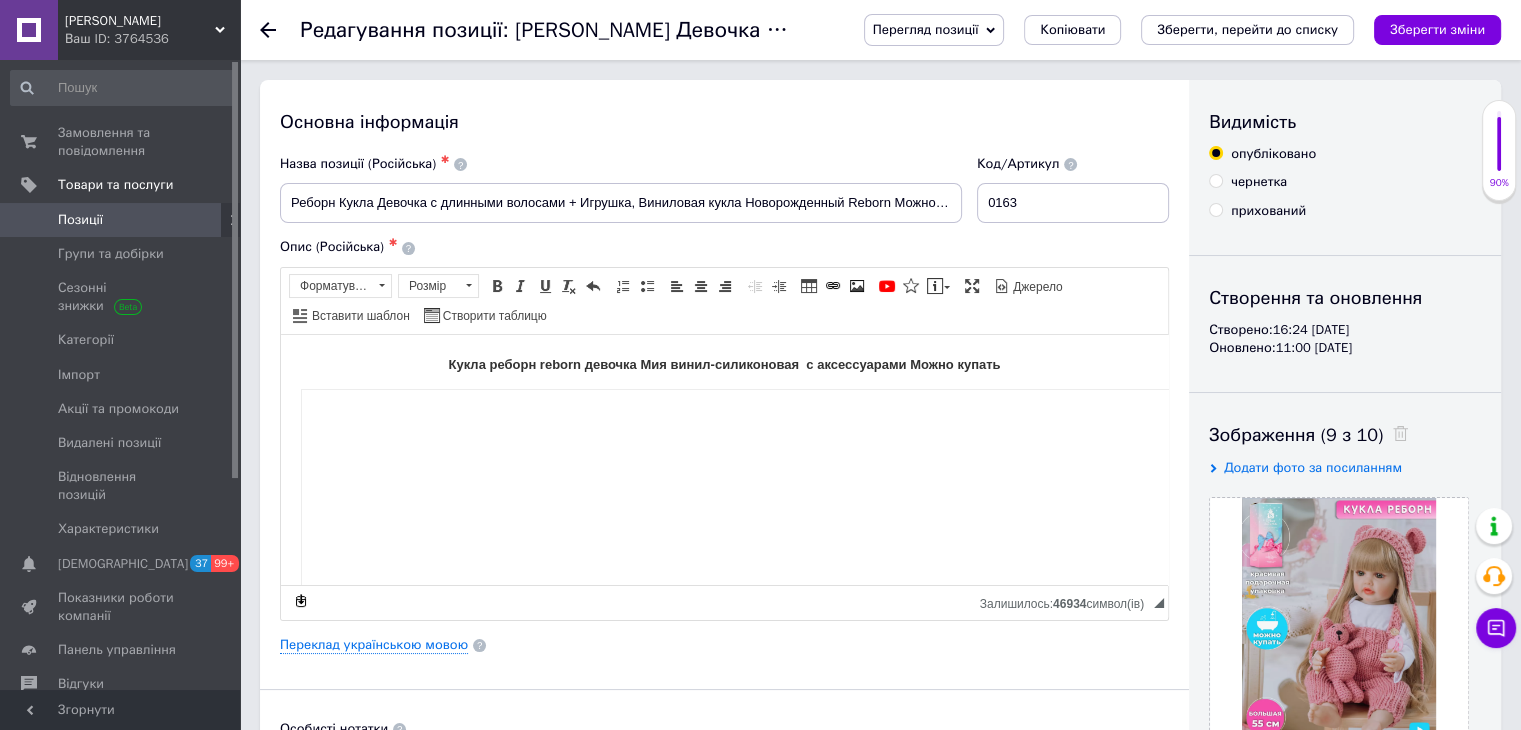 click on "Назва позиції (Російська) ✱ [PERSON_NAME] Девочка с длинными волосами + Игрушка, Виниловая кукла Новорожденный Reborn Можно купать" at bounding box center [621, 189] 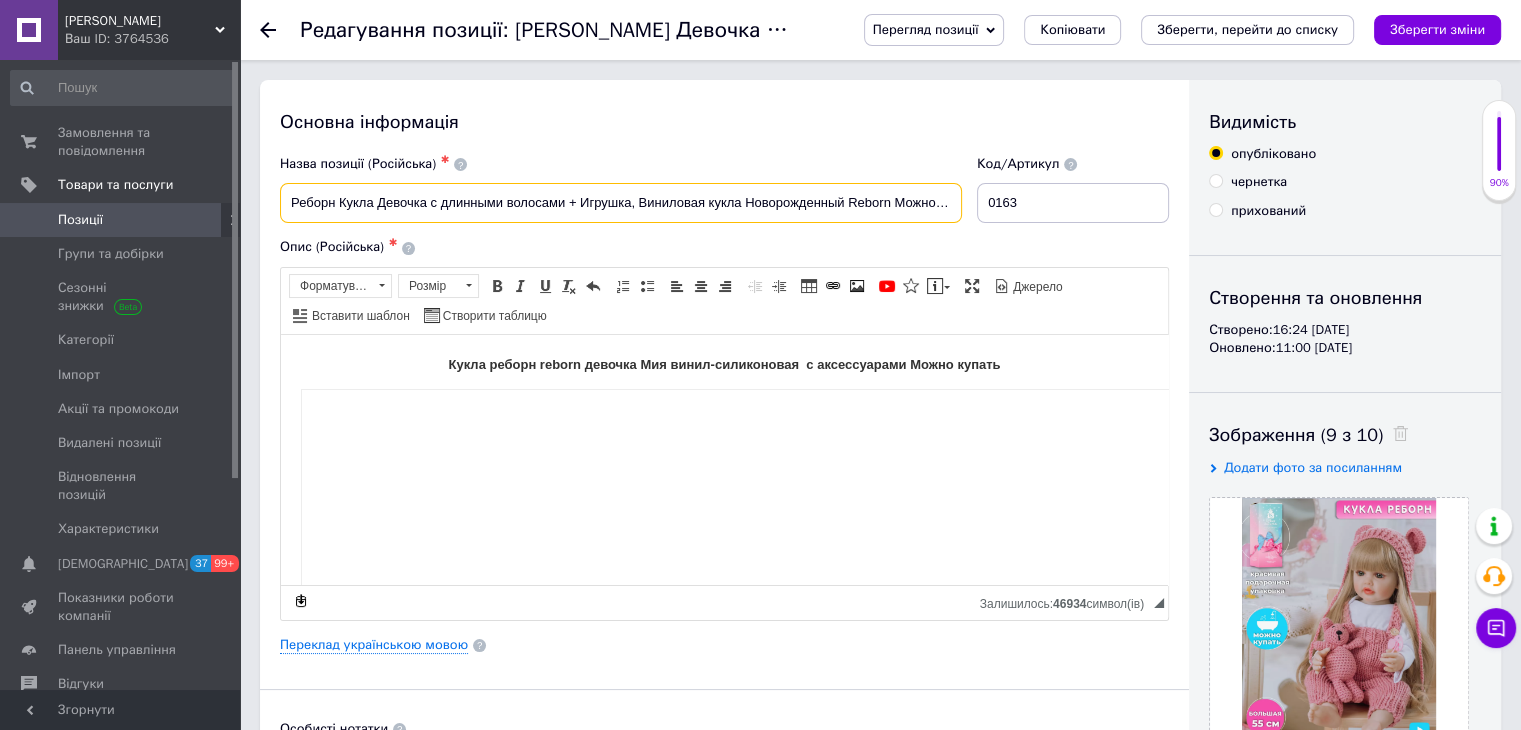 click on "Реборн Кукла Девочка с длинными волосами + Игрушка, Виниловая кукла Новорожденный Reborn Можно купать" at bounding box center (621, 203) 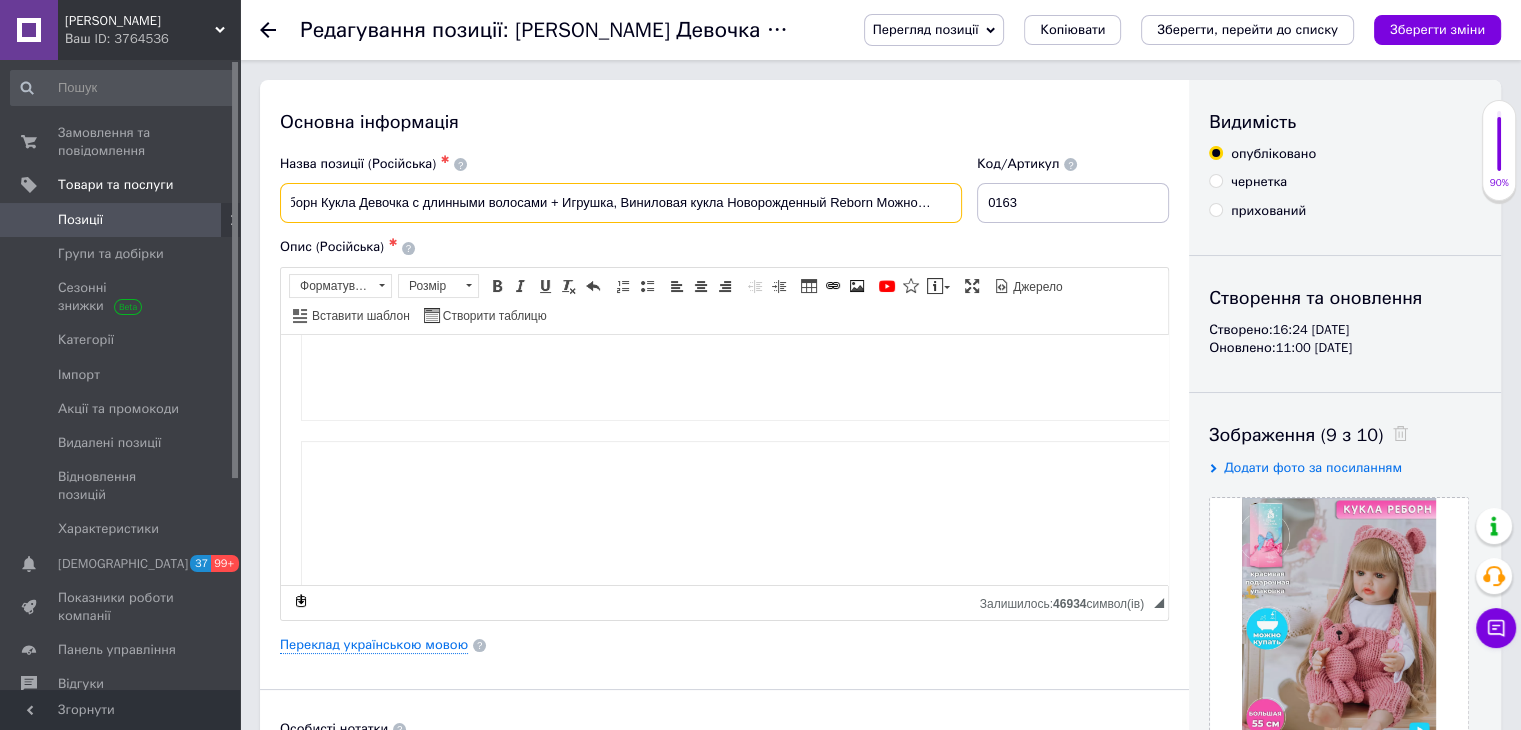 scroll, scrollTop: 696, scrollLeft: 0, axis: vertical 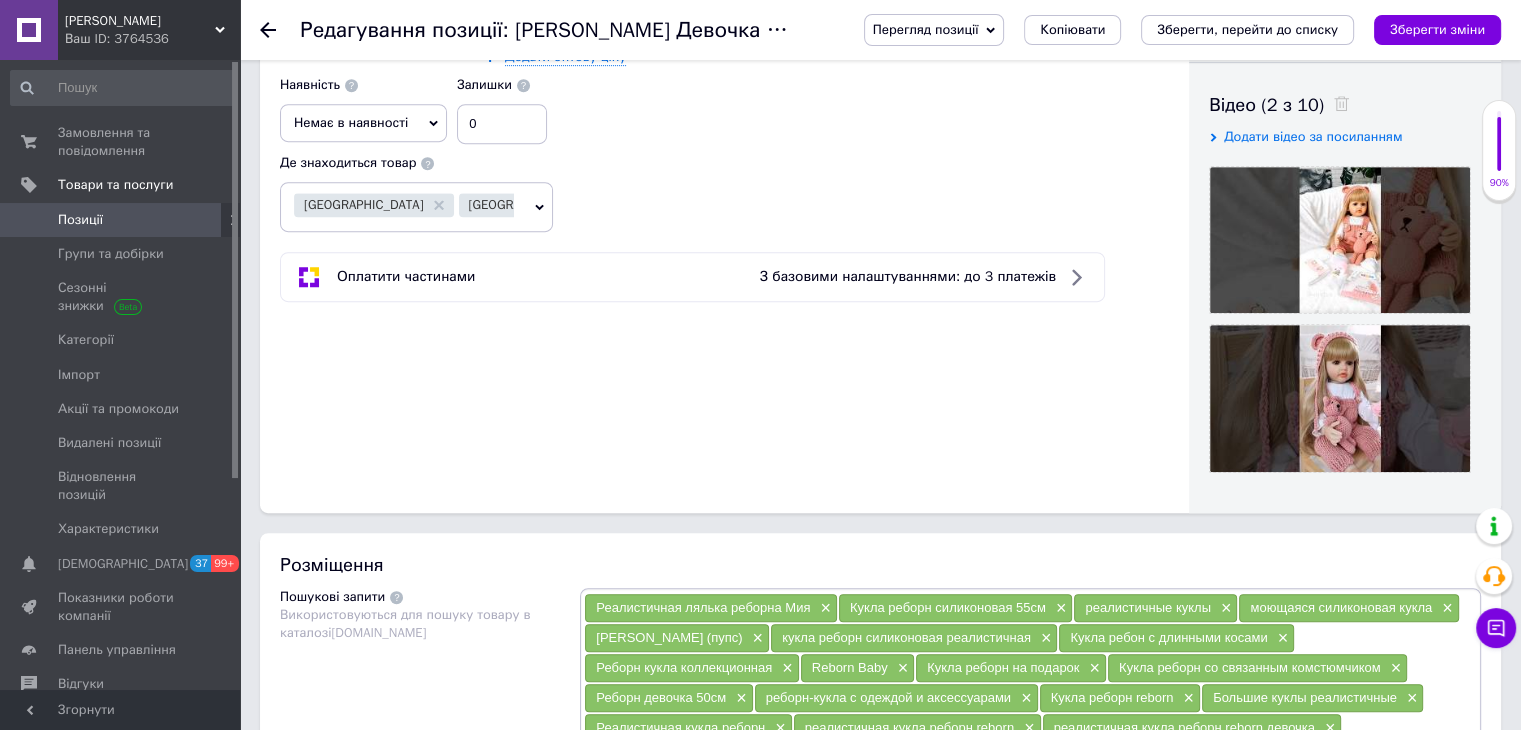 click on "Немає в наявності" at bounding box center (351, 122) 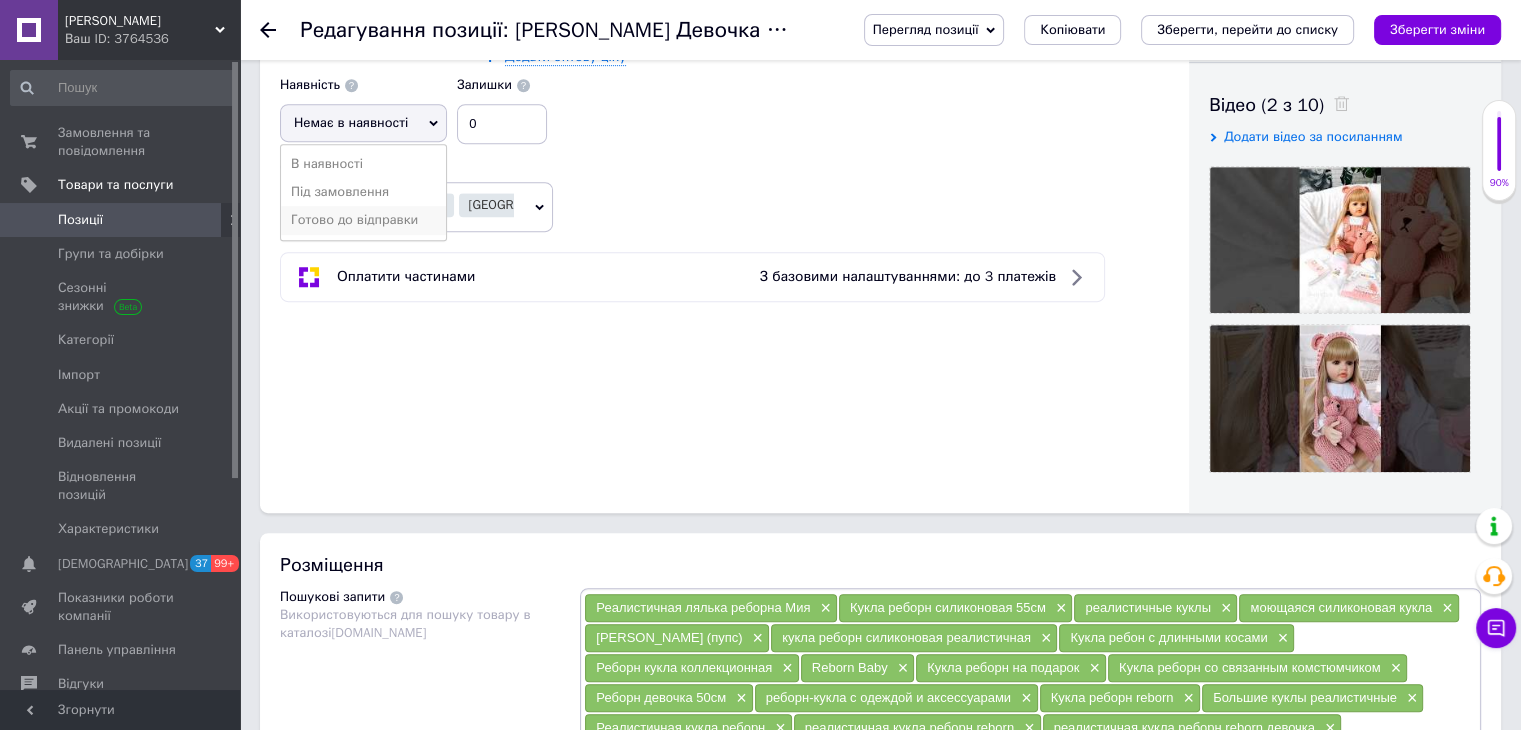 click on "Готово до відправки" at bounding box center [363, 220] 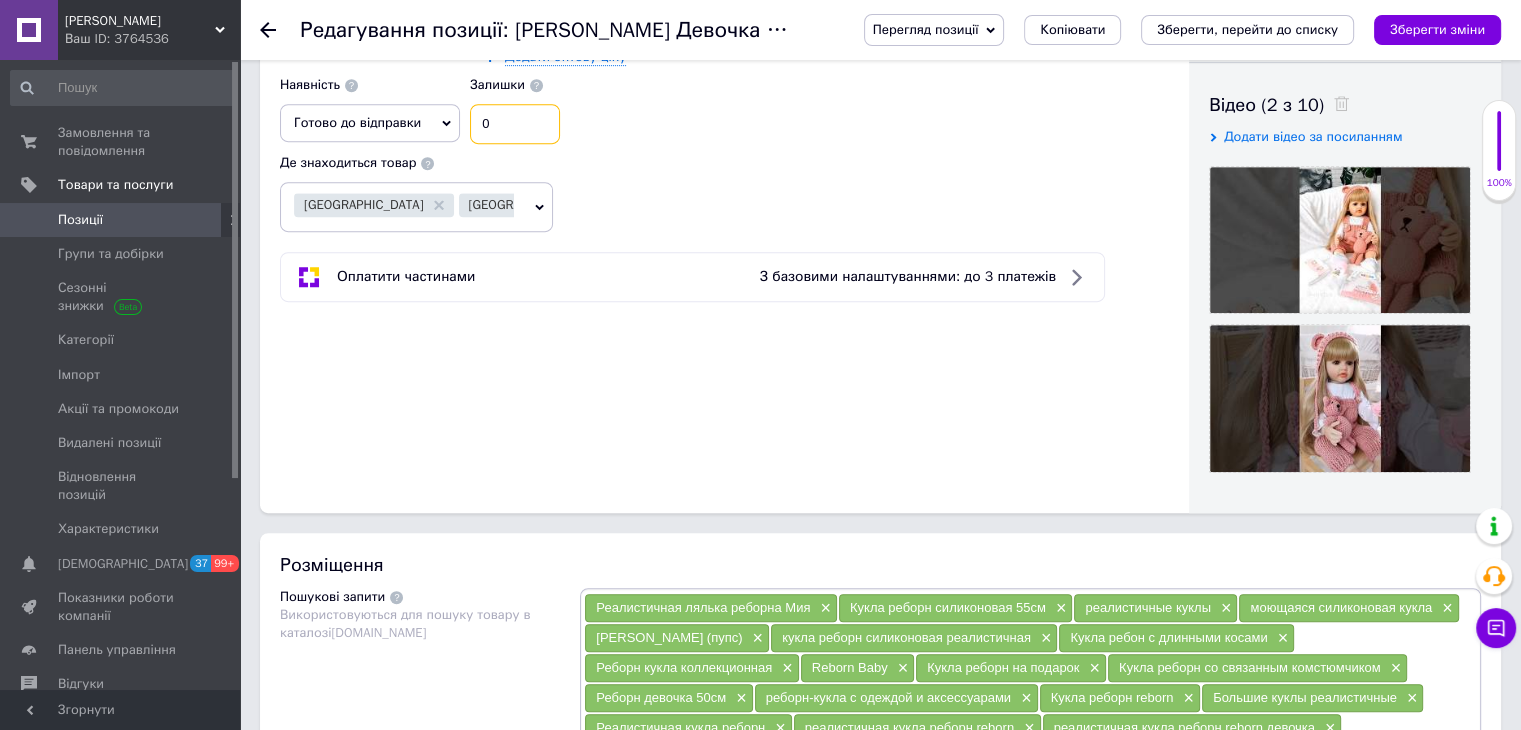 click on "0" at bounding box center [515, 124] 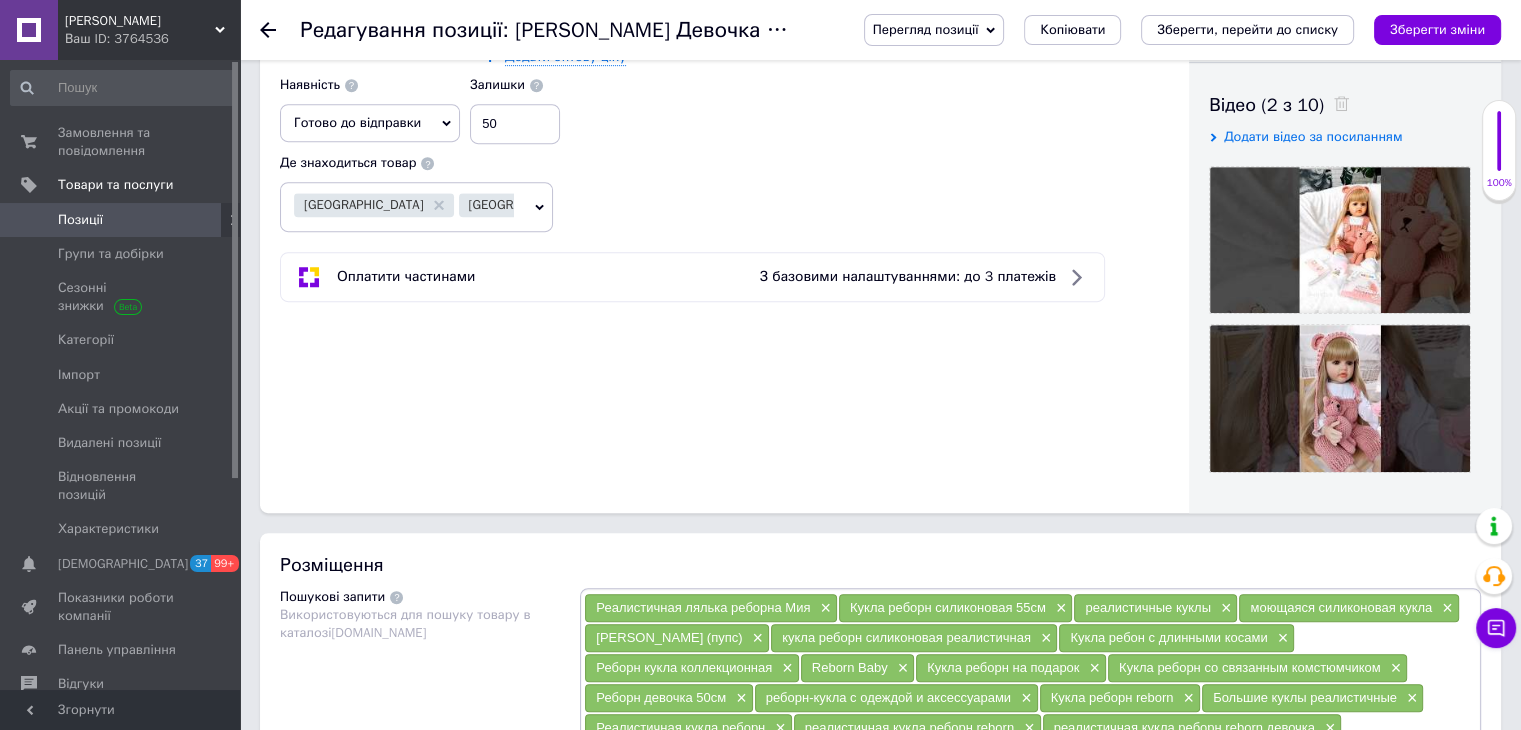 click on "Роздрібна ціна 3000 ₴ $ EUR CHF GBP ¥ PLN ₸ MDL HUF KGS CNY TRY KRW lei Встановити «ціна від» Оптова ціна 2550 ₴ При замовленні 2 комплект Оптова ціна 2400 ₴ При замовленні 5 комплект Додати оптову ціну Одиниця комплект Популярне шт. упаковка кв.м пара м кг пог.м послуга т а автоцистерна ампула б балон банка блістер бобіна бочка бут бухта в ват виїзд відро г г га година гр/кв.м гігакалорія д дав два місяці день доба доза є єврокуб з зміна к кВт каністра карат кв.дм кв.м кв.см кв.фут квартал кг кг/кв.м км колесо коробка куб.дм куб.м л л лист м м мВт мл мм моток місяць мішок н набір номер о п 1" at bounding box center [724, 10] 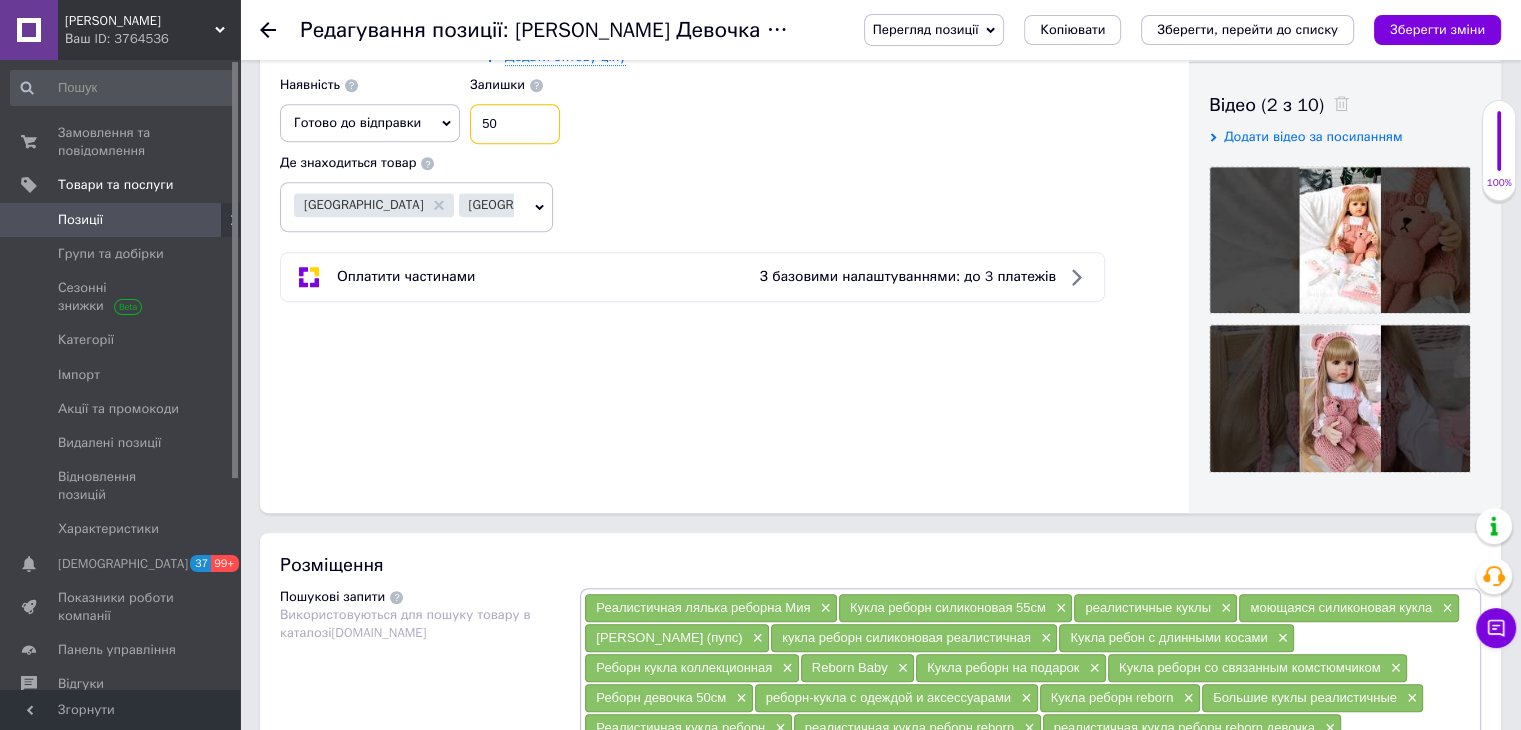 click on "50" at bounding box center [515, 124] 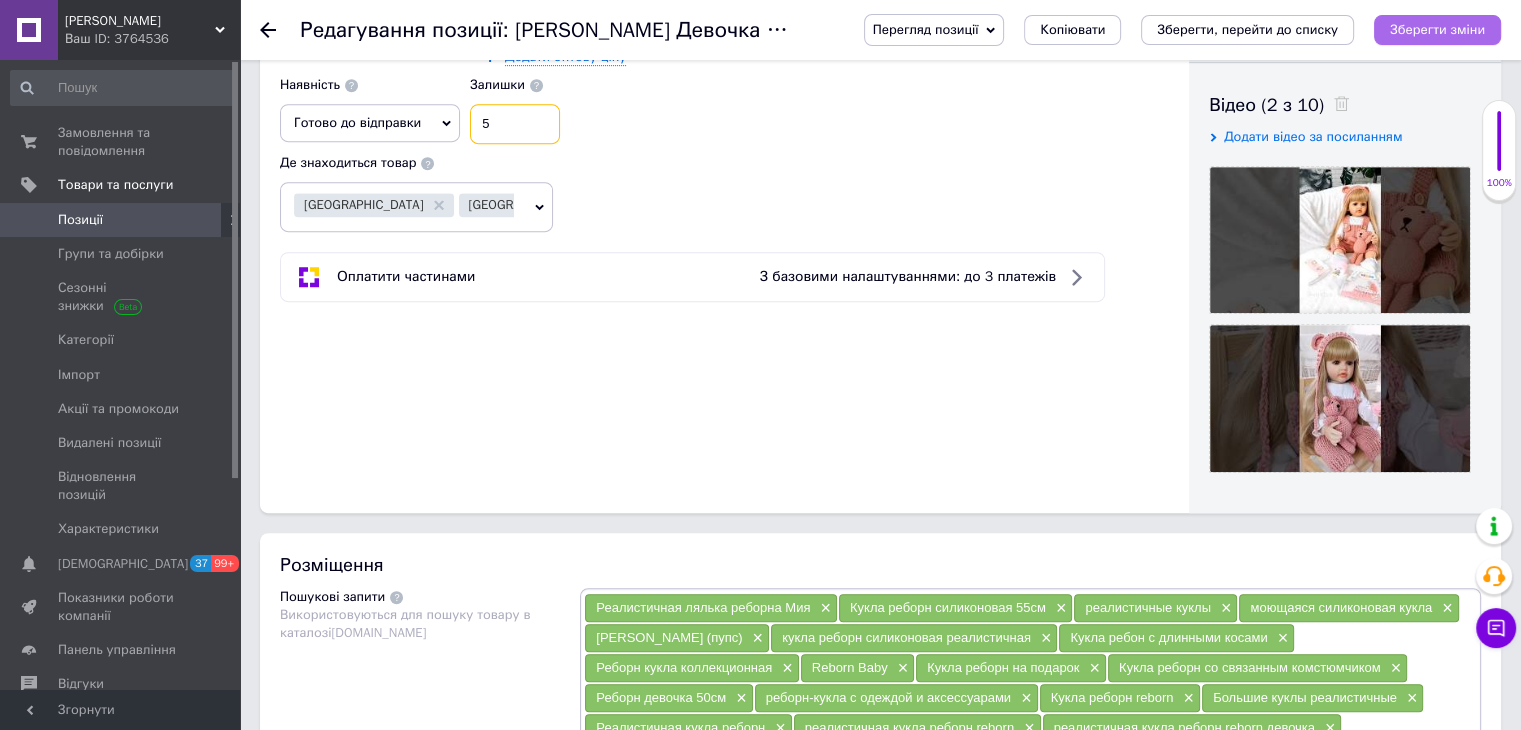 type on "5" 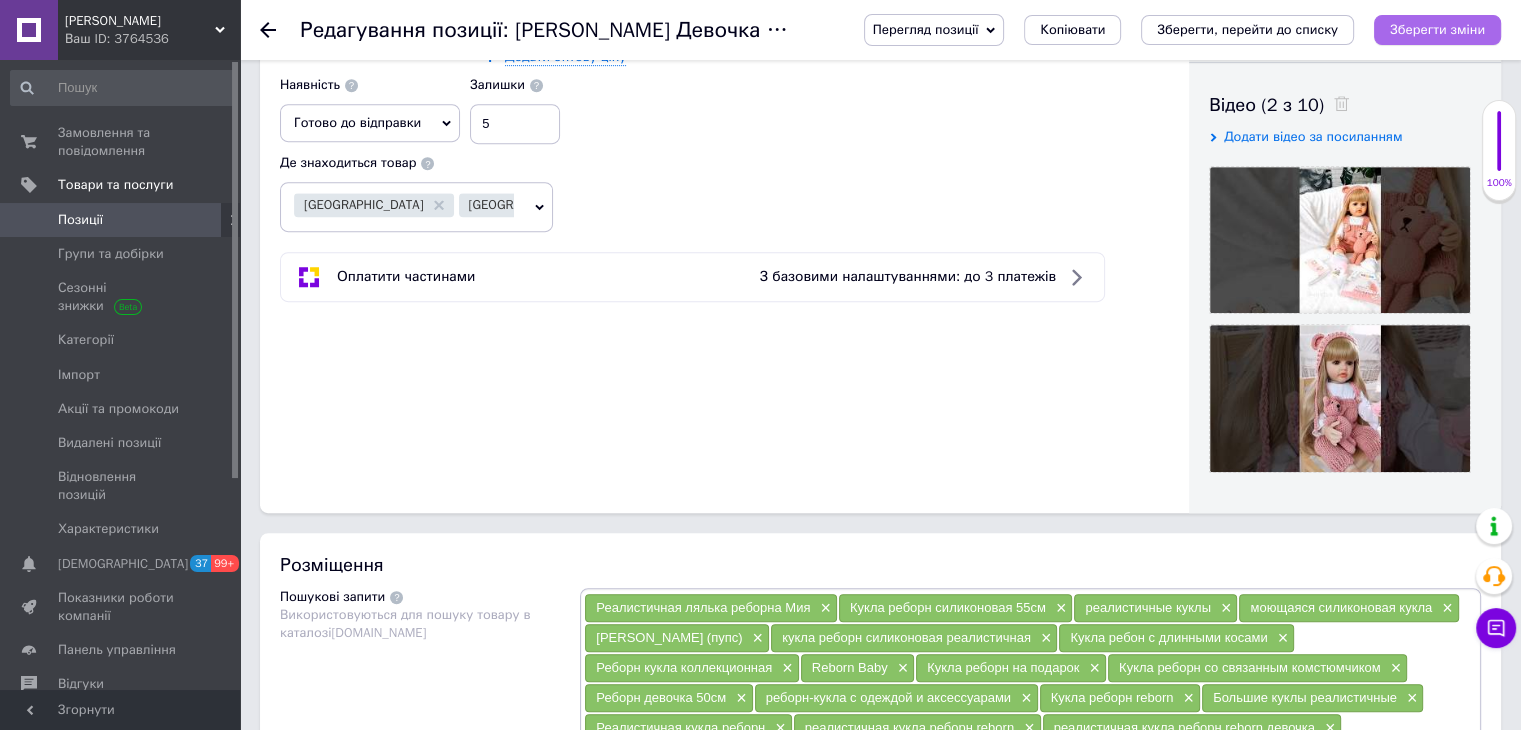 click on "Зберегти зміни" at bounding box center [1437, 29] 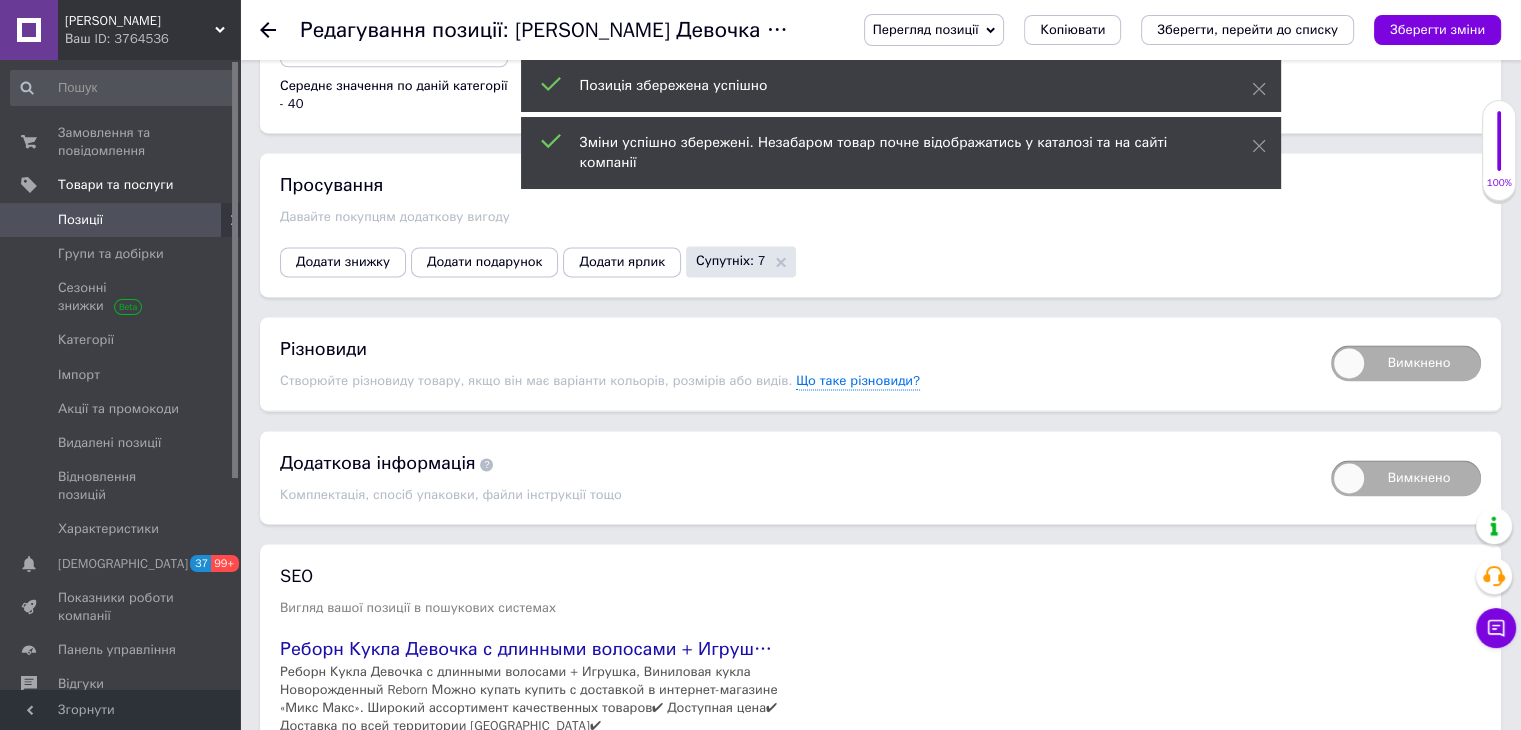 scroll, scrollTop: 2897, scrollLeft: 0, axis: vertical 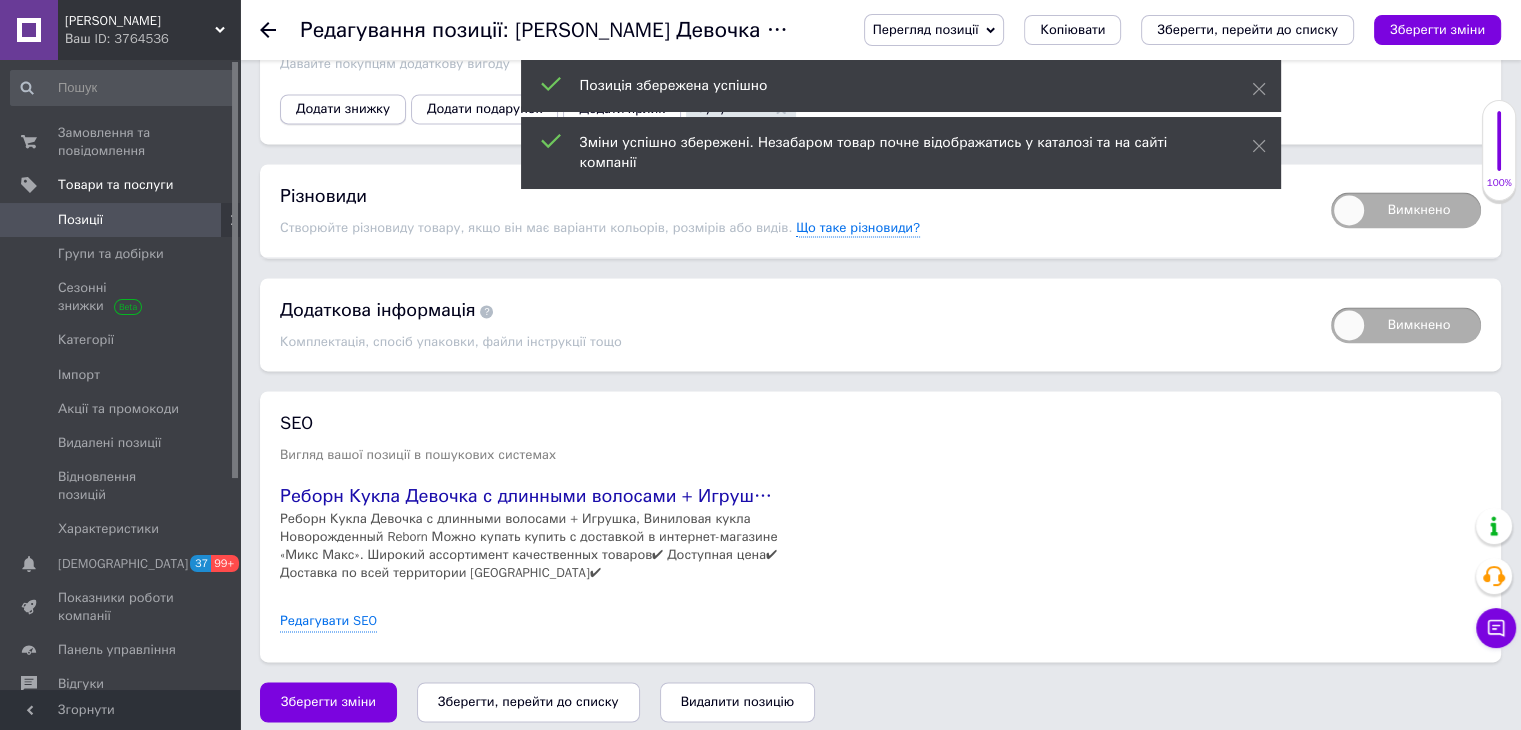 click on "Додати знижку" at bounding box center [343, 109] 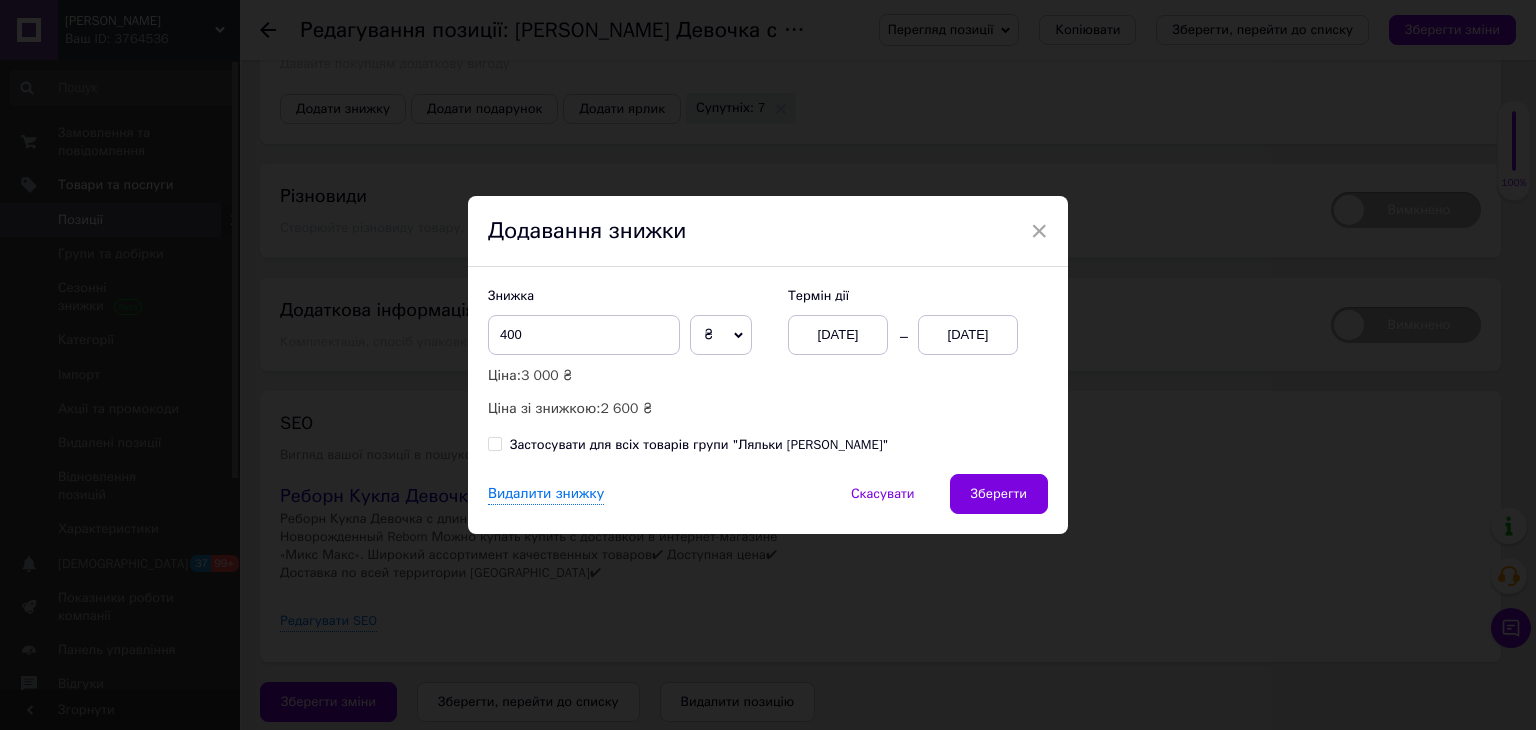 click on "Термін дії [DATE] [DATE]" at bounding box center [908, 321] 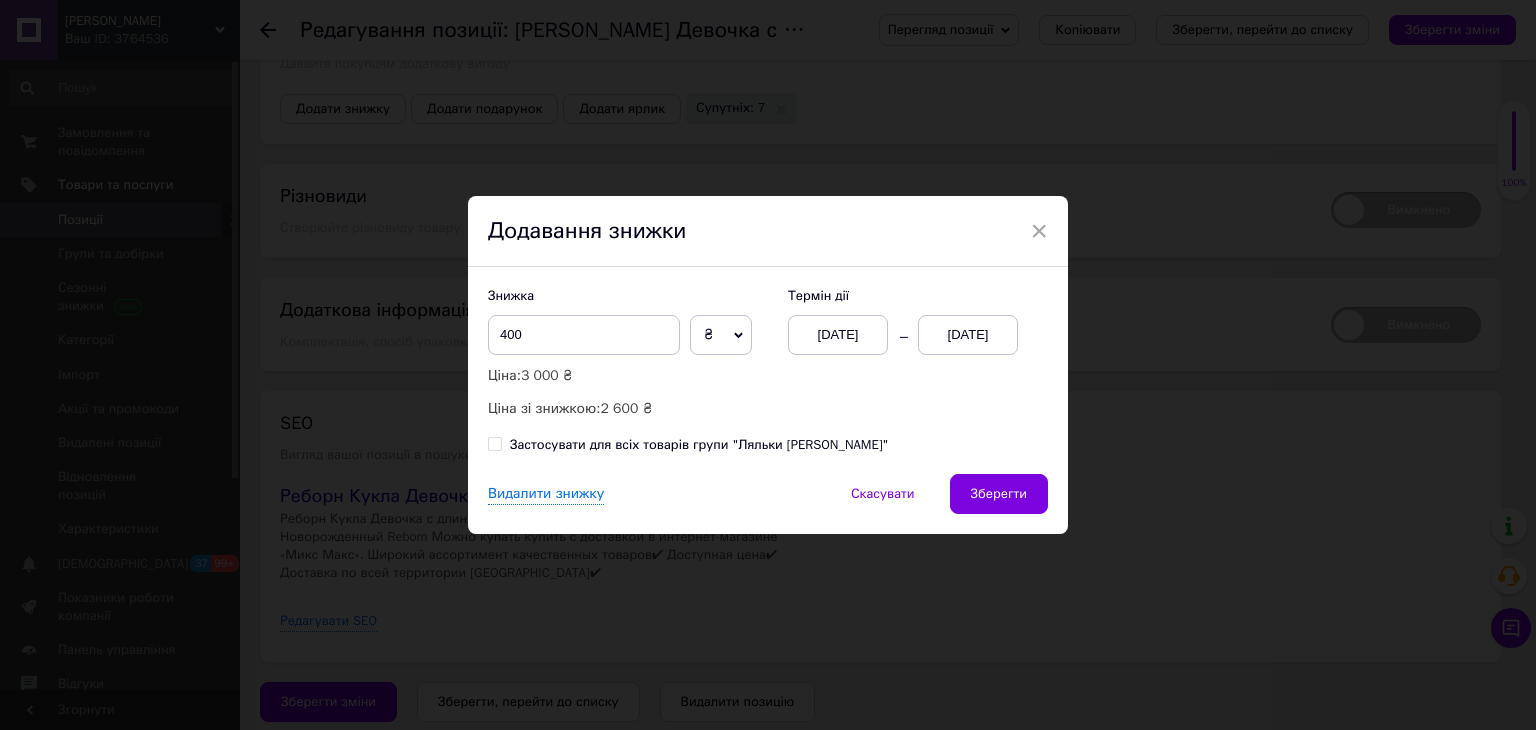 click on "[DATE]" at bounding box center (968, 335) 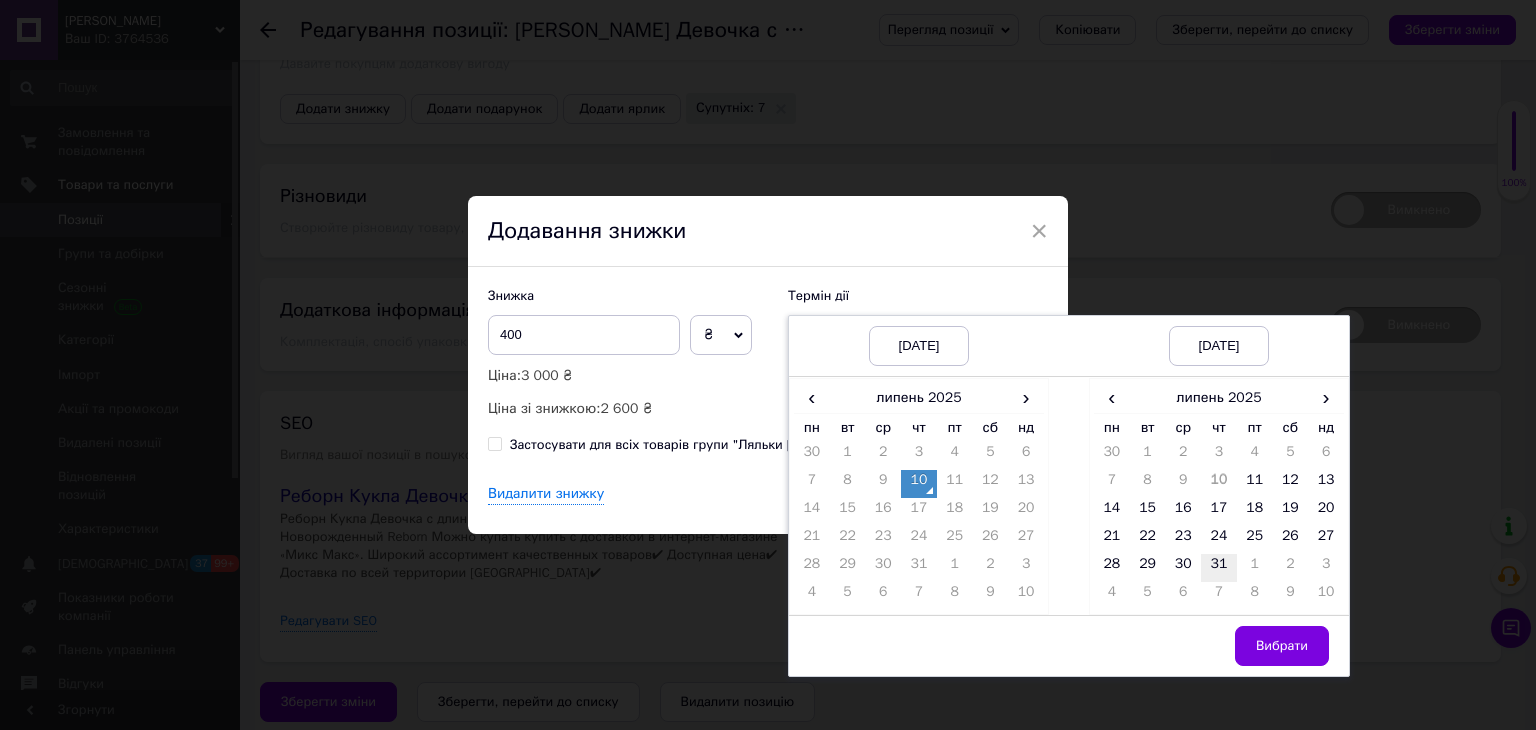 click on "31" at bounding box center [1219, 568] 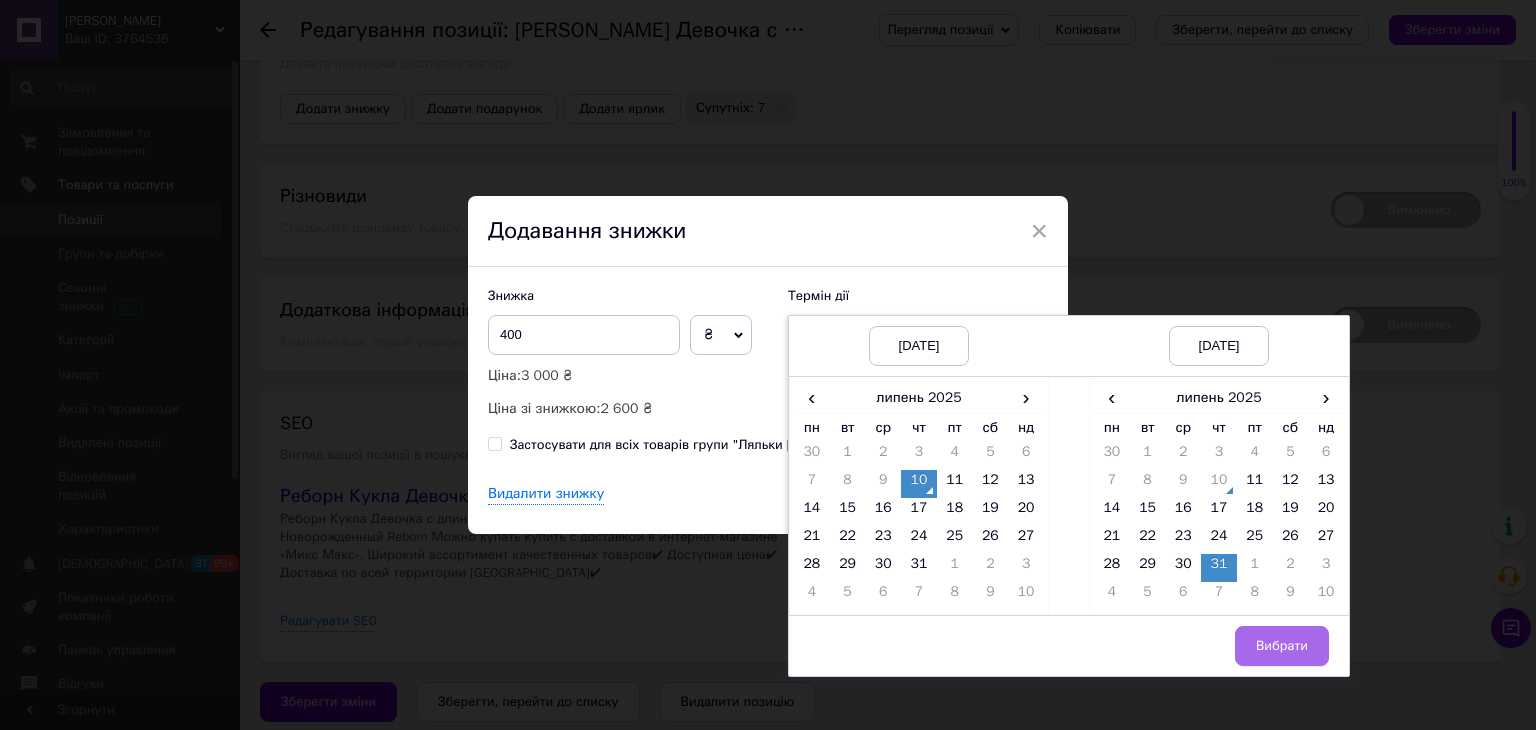 click on "Вибрати" at bounding box center (1282, 646) 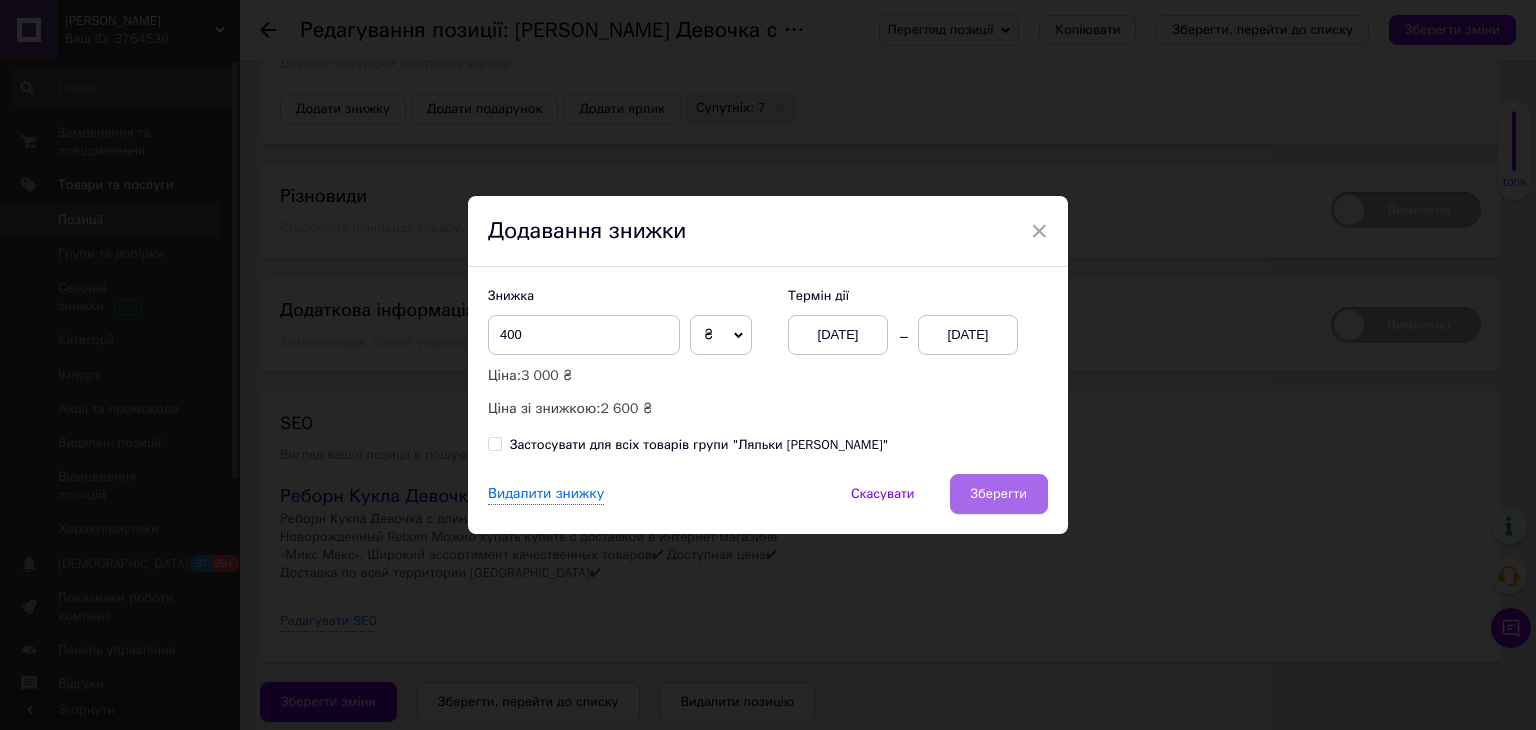 click on "Зберегти" at bounding box center (999, 494) 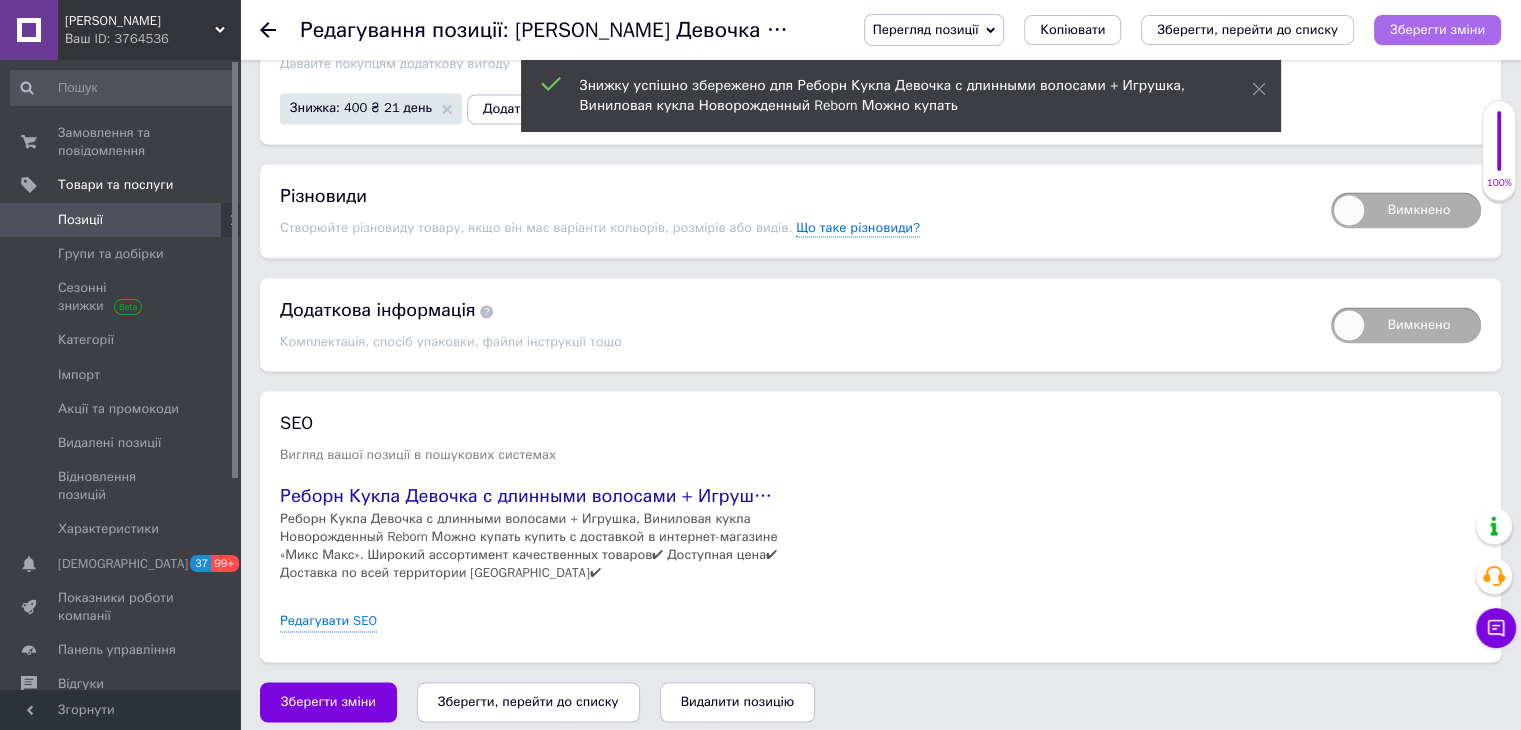 click on "Зберегти зміни" at bounding box center (1437, 29) 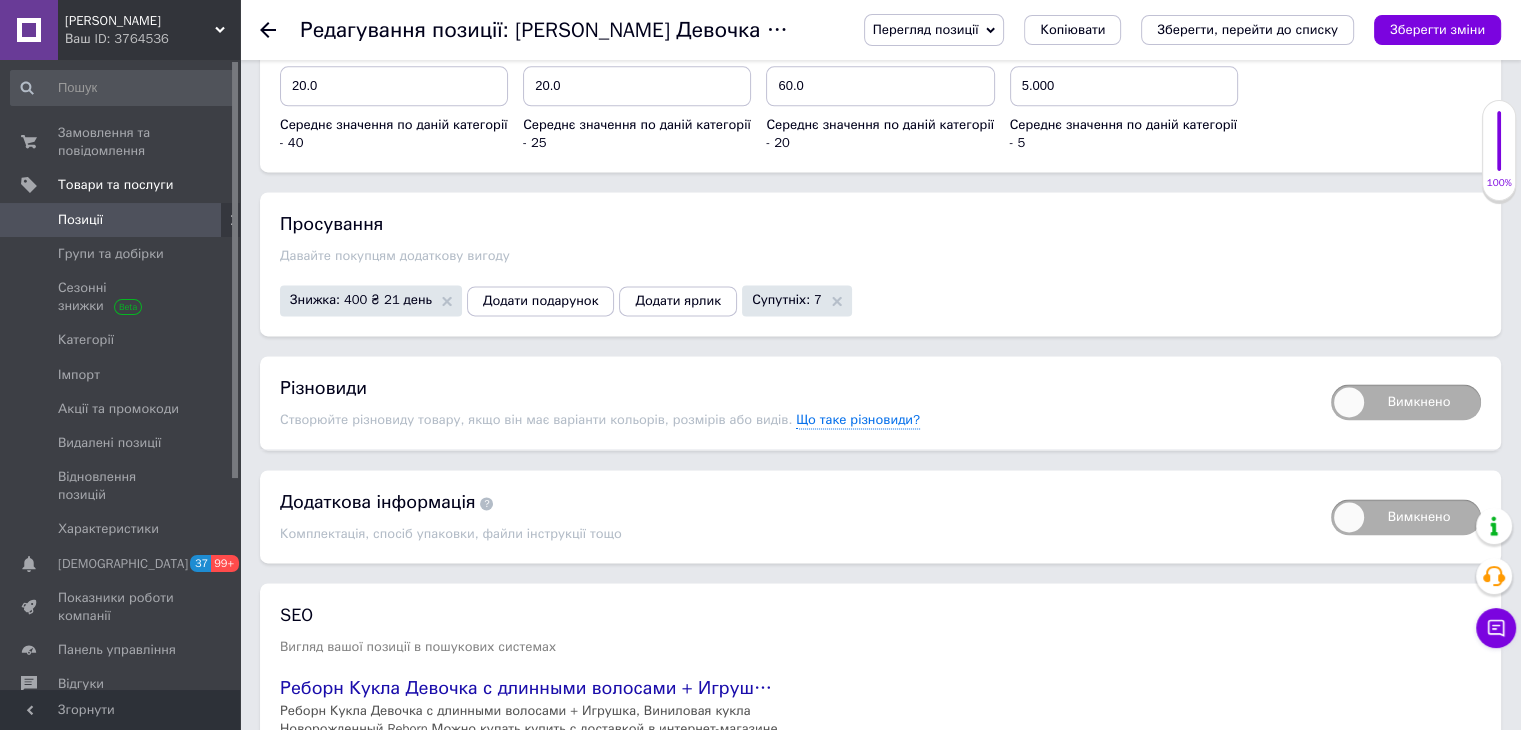 scroll, scrollTop: 2697, scrollLeft: 0, axis: vertical 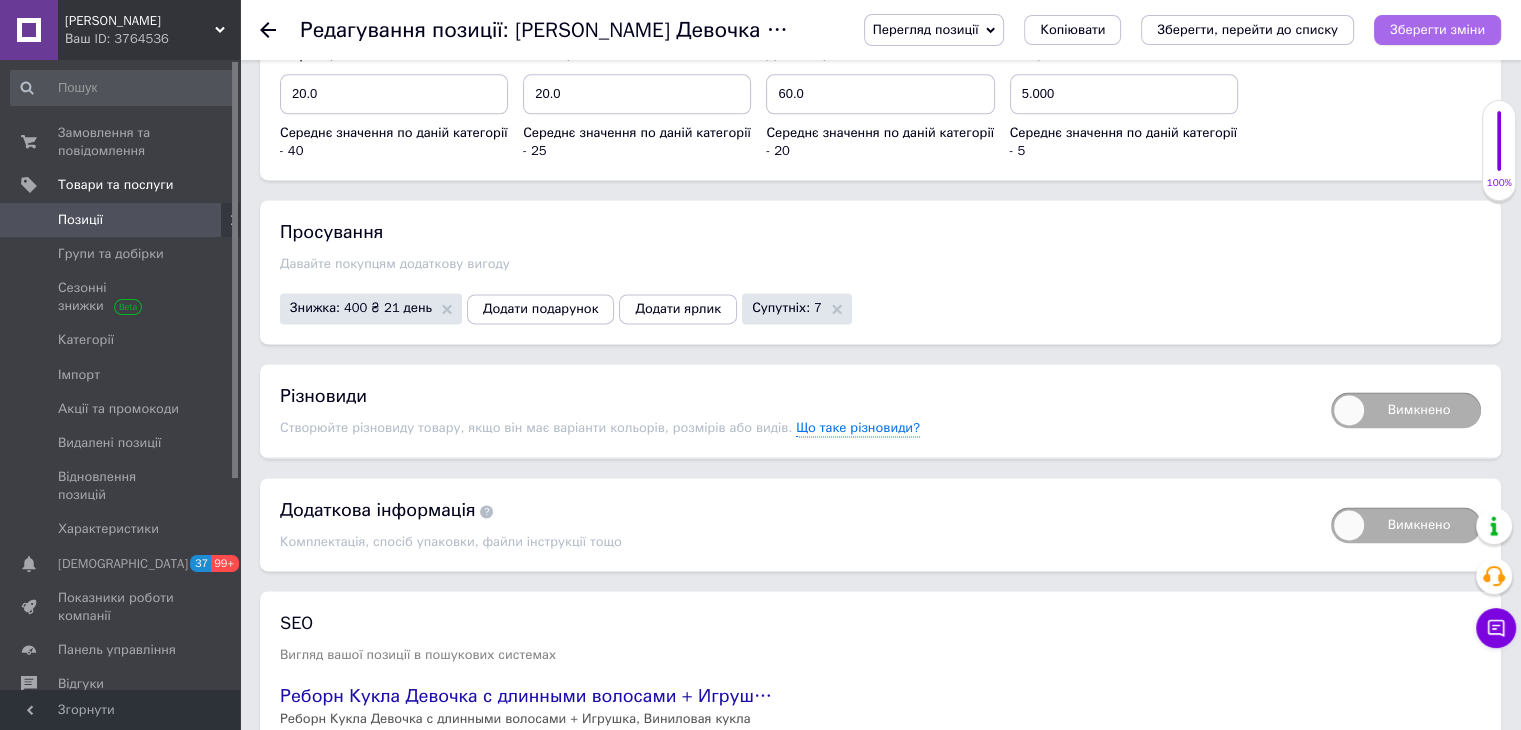 click on "Зберегти зміни" at bounding box center (1437, 29) 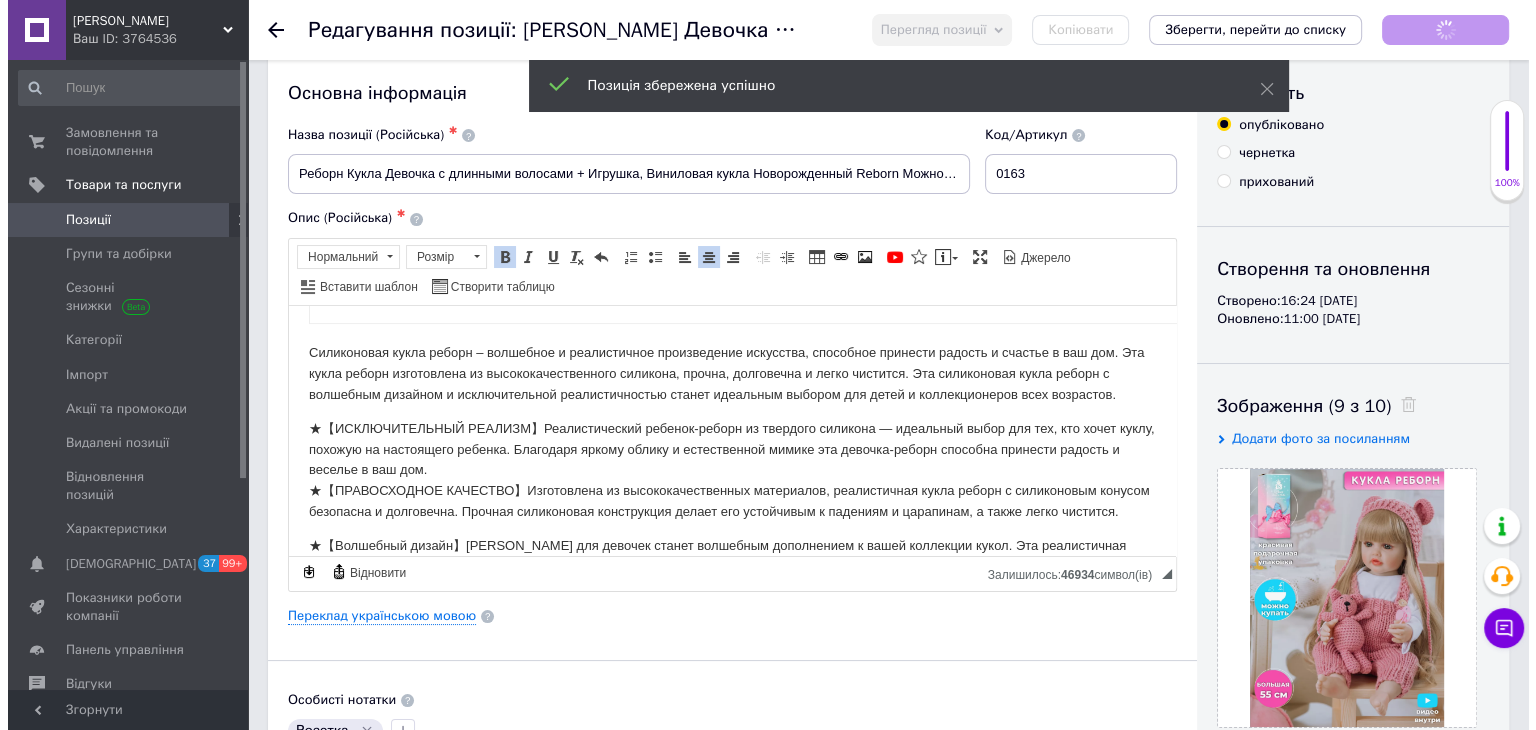 scroll, scrollTop: 0, scrollLeft: 0, axis: both 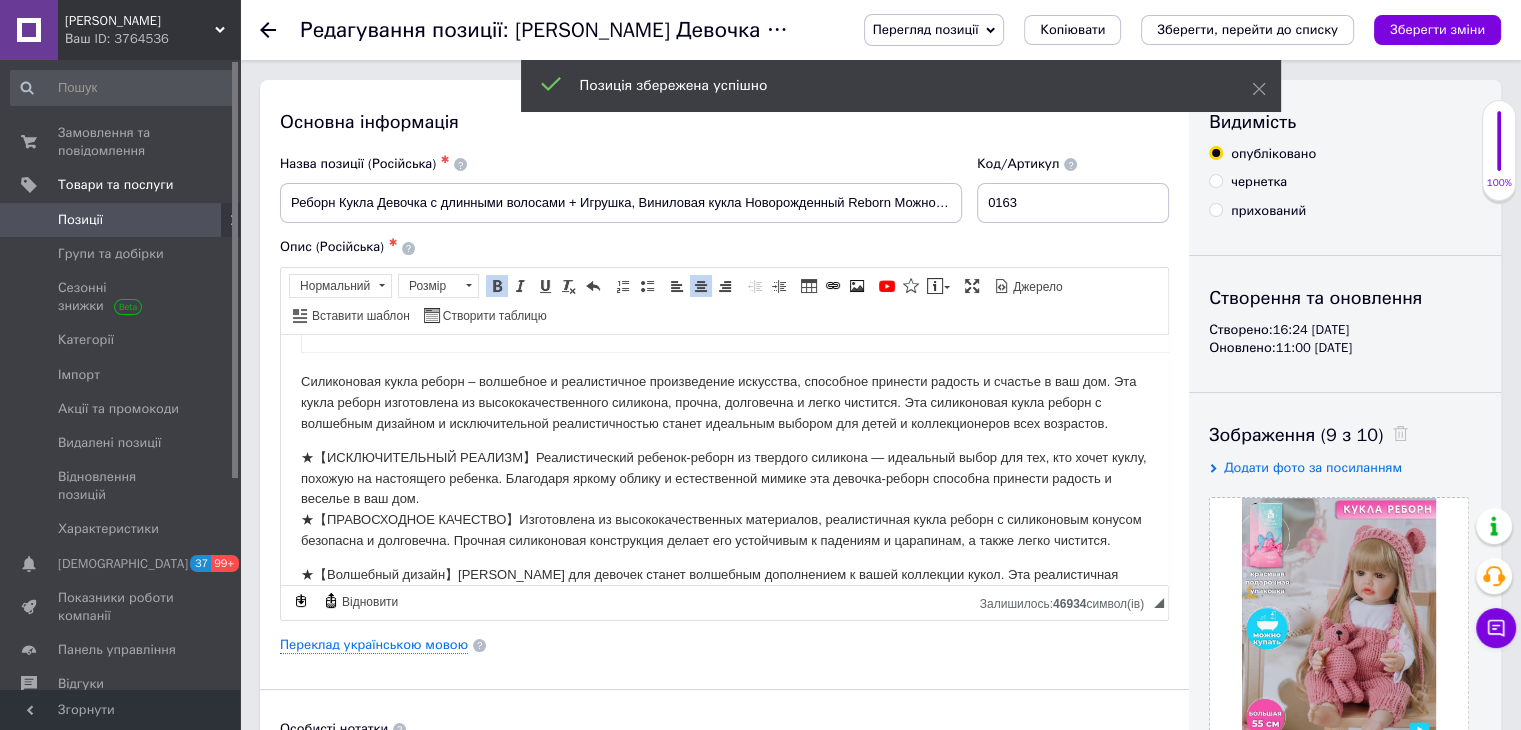 click 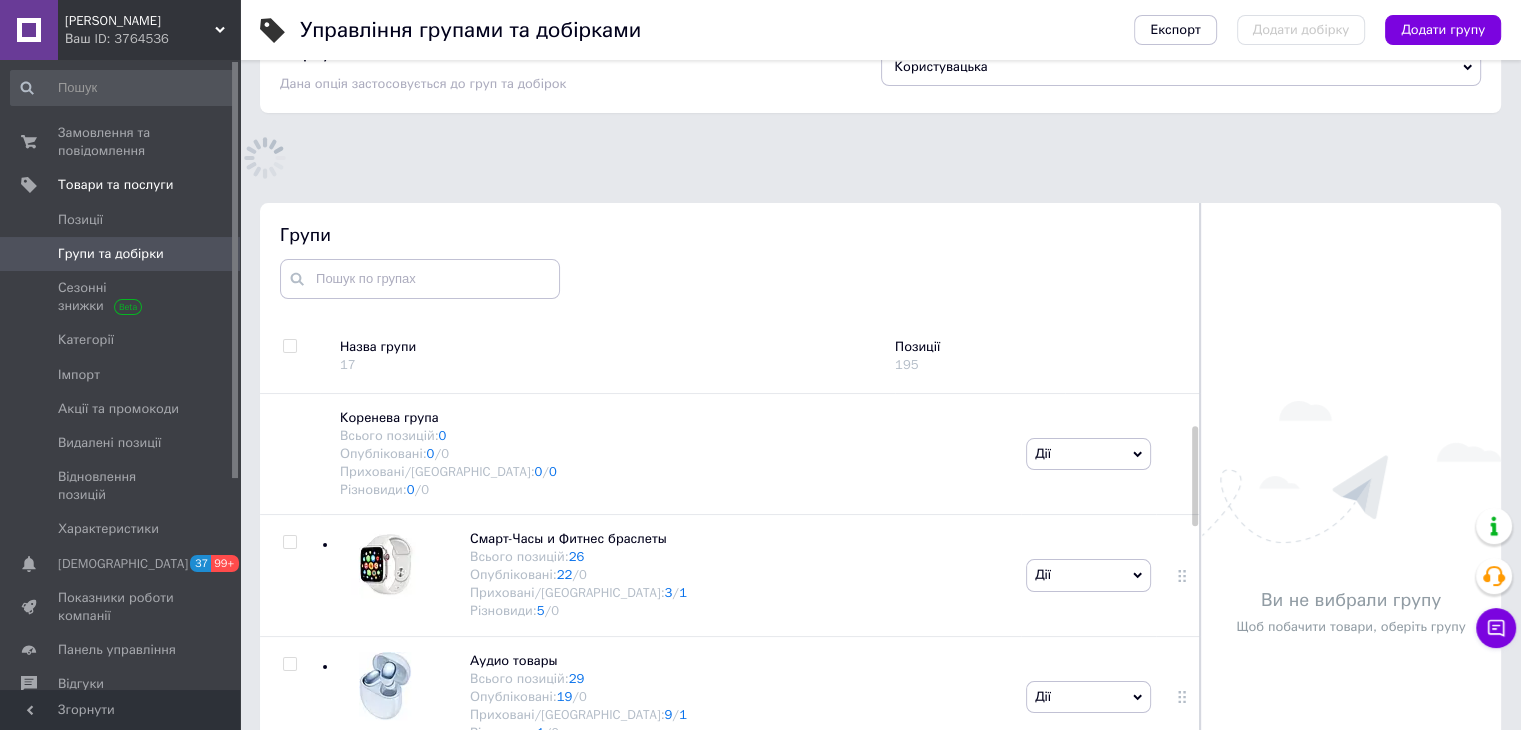 scroll, scrollTop: 167, scrollLeft: 0, axis: vertical 